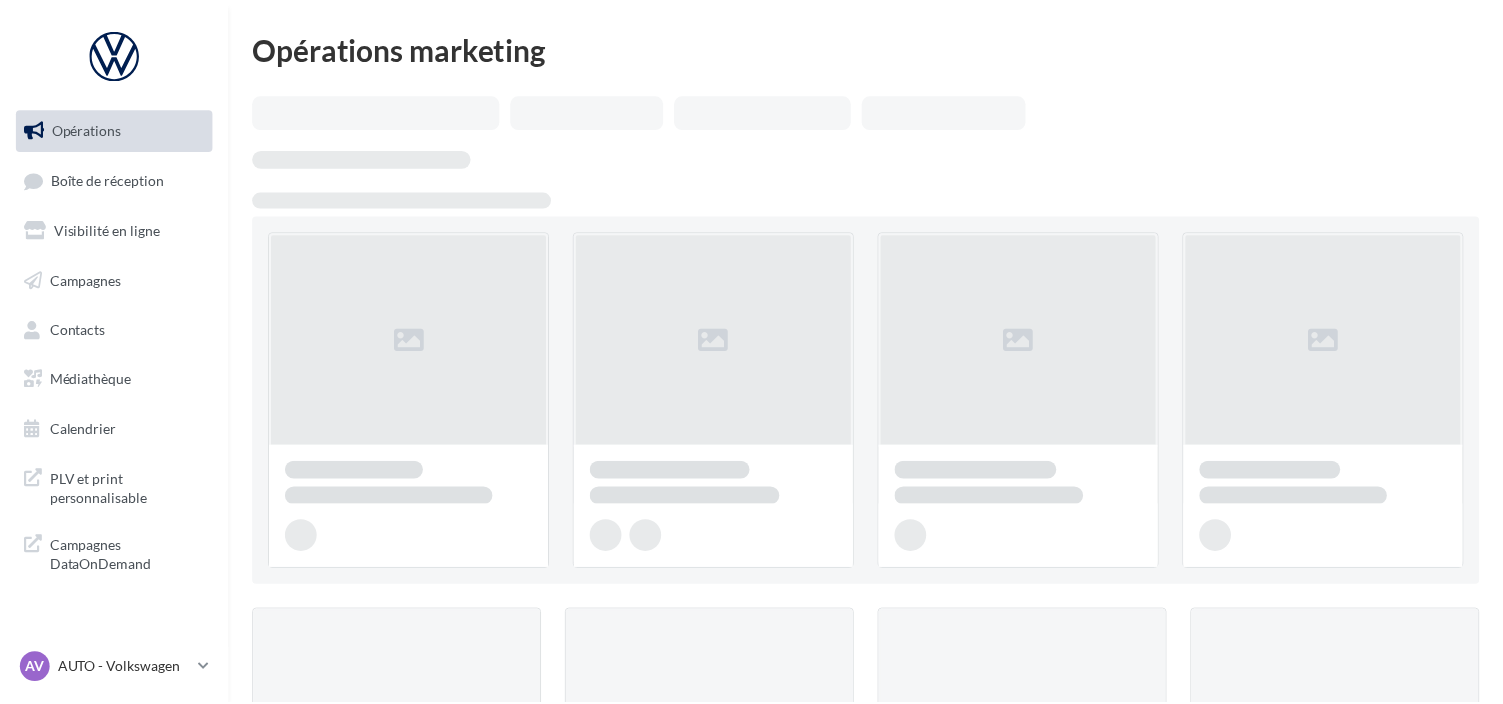 scroll, scrollTop: 0, scrollLeft: 0, axis: both 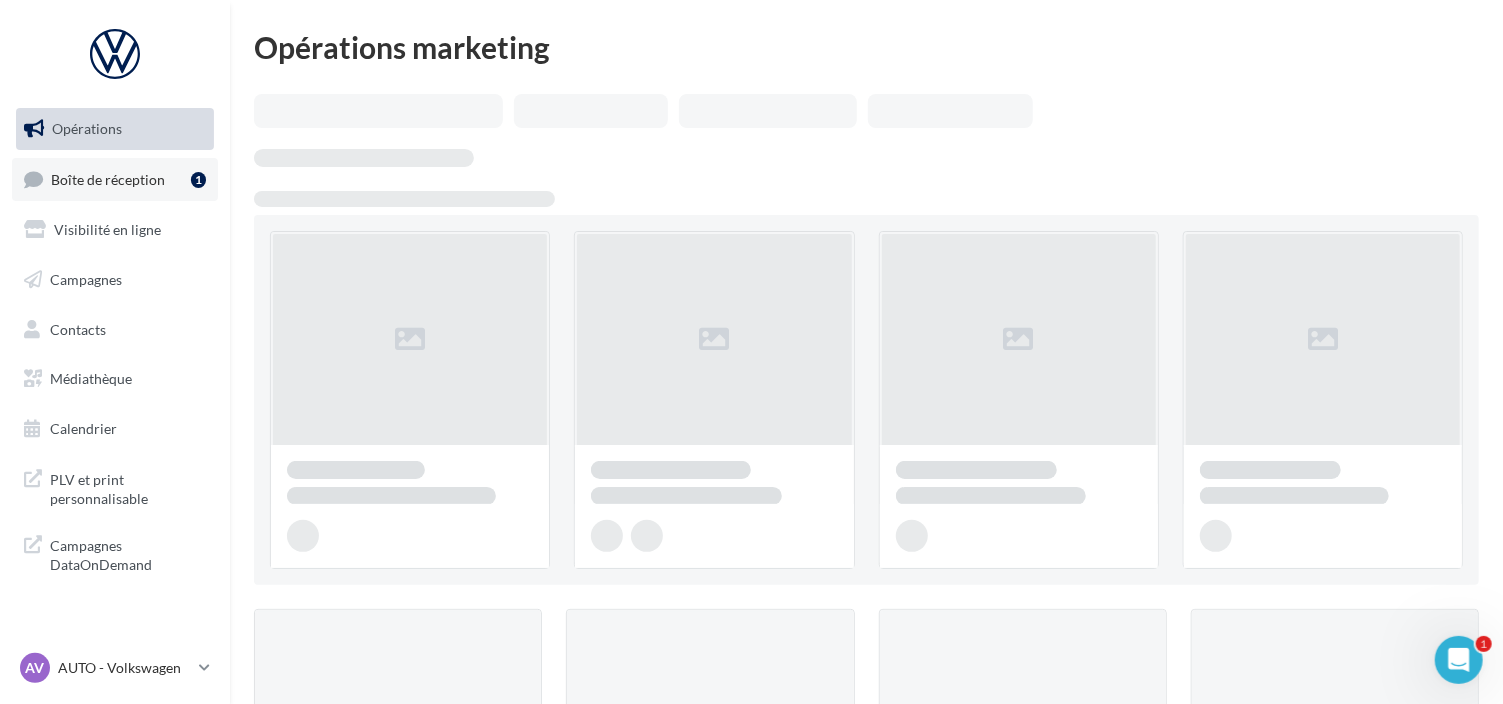 click on "Boîte de réception" at bounding box center (108, 178) 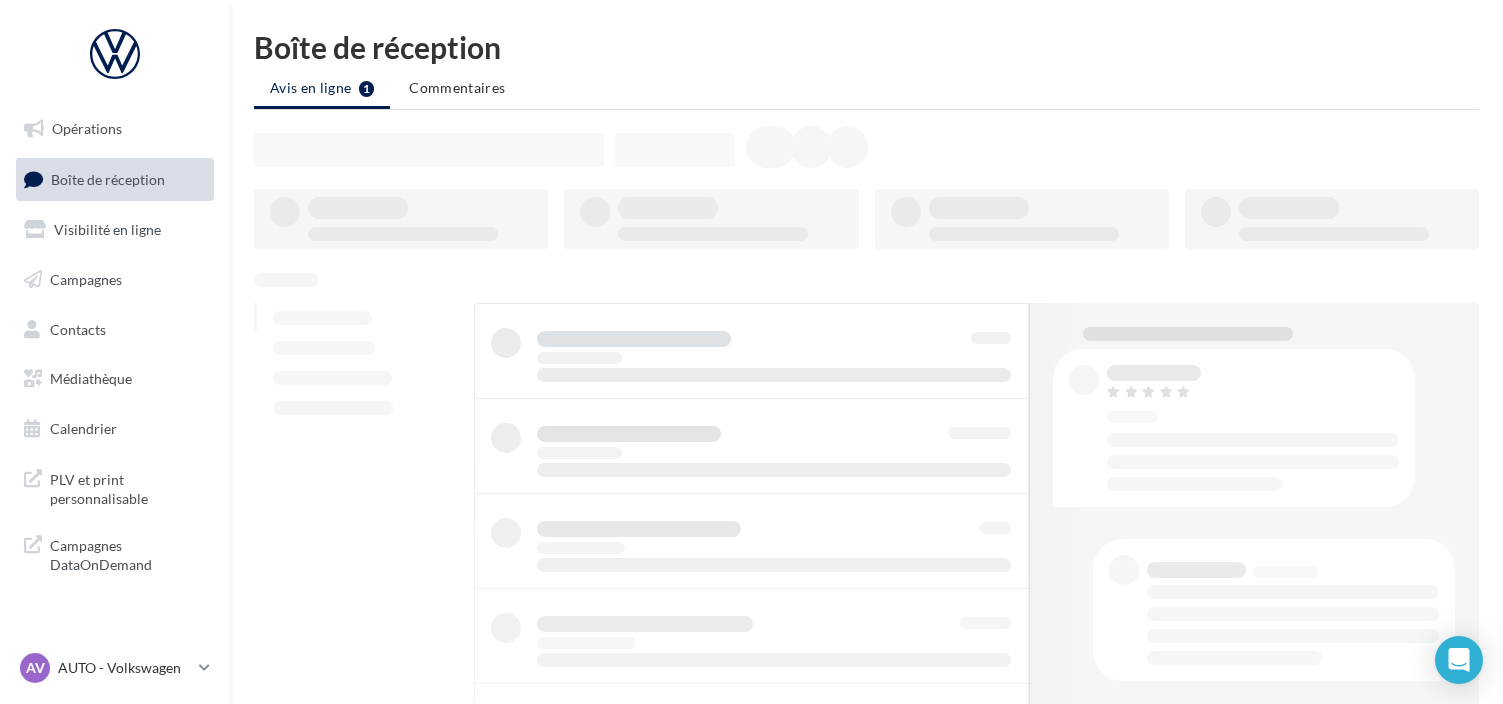 scroll, scrollTop: 0, scrollLeft: 0, axis: both 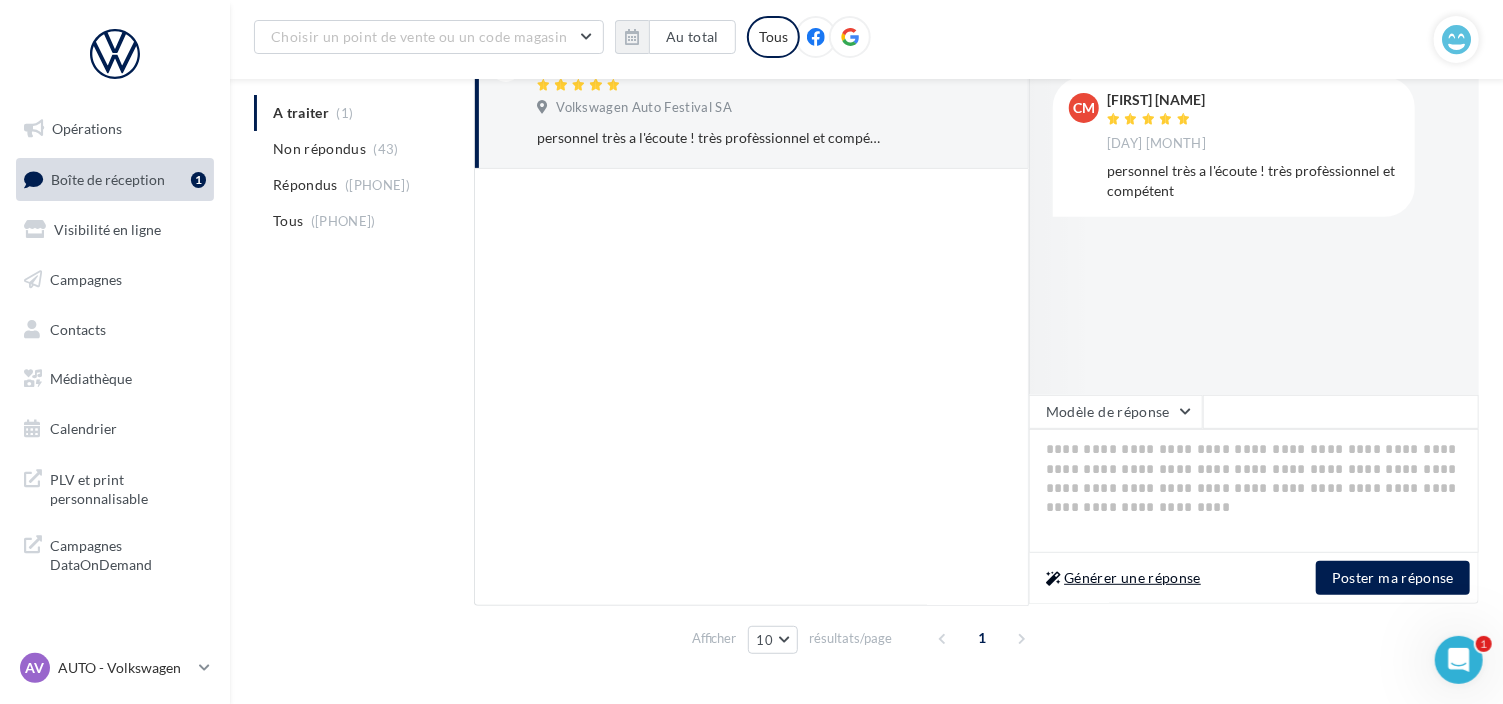 click on "Générer une réponse" at bounding box center [1123, 578] 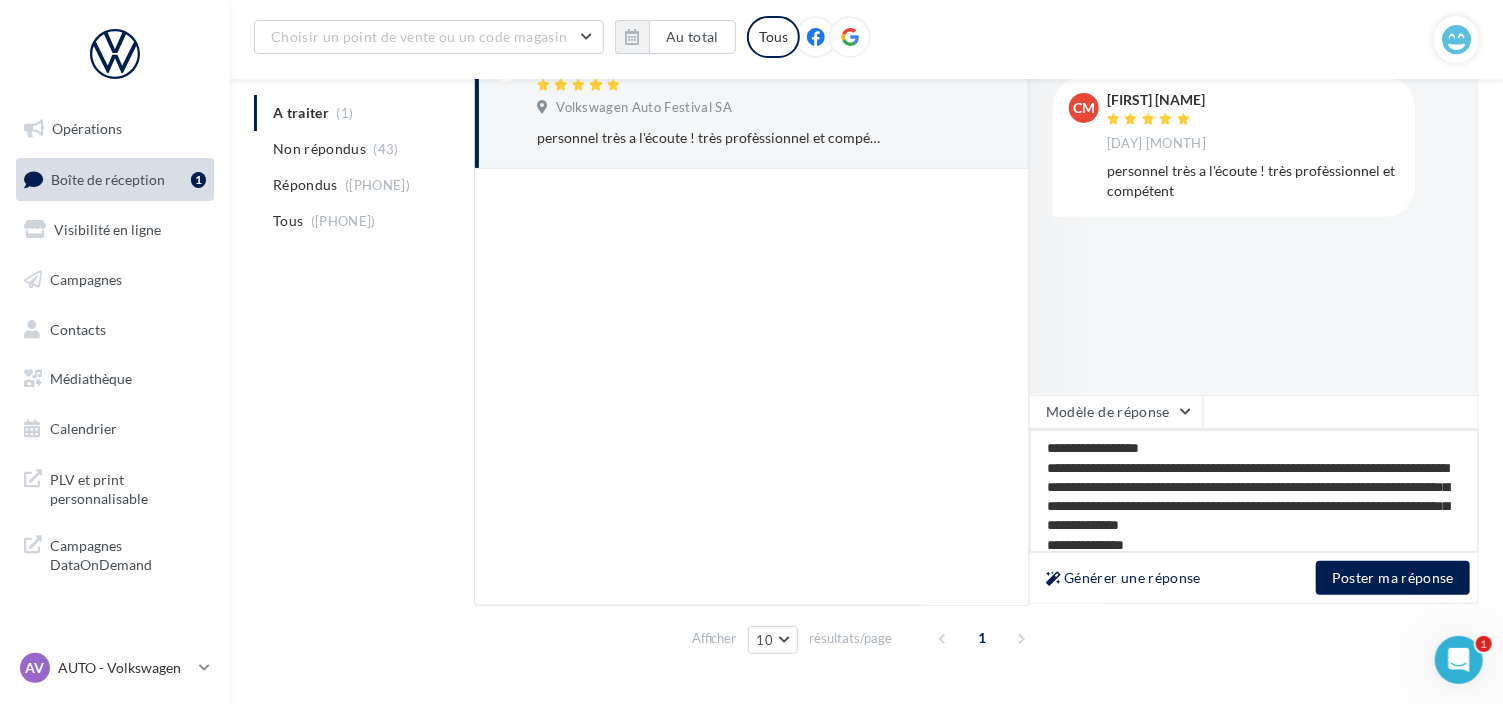 click on "**********" at bounding box center (1254, 491) 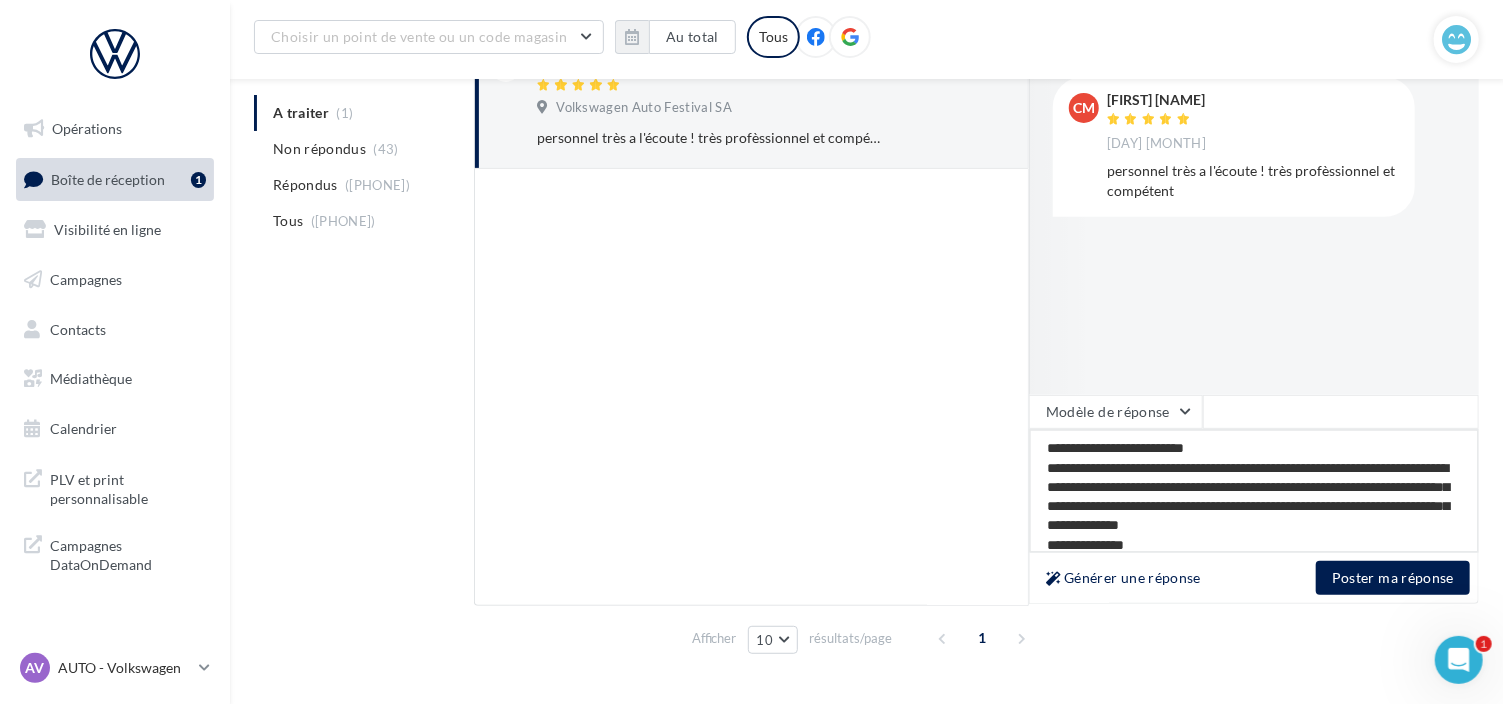 click on "**********" at bounding box center (1254, 491) 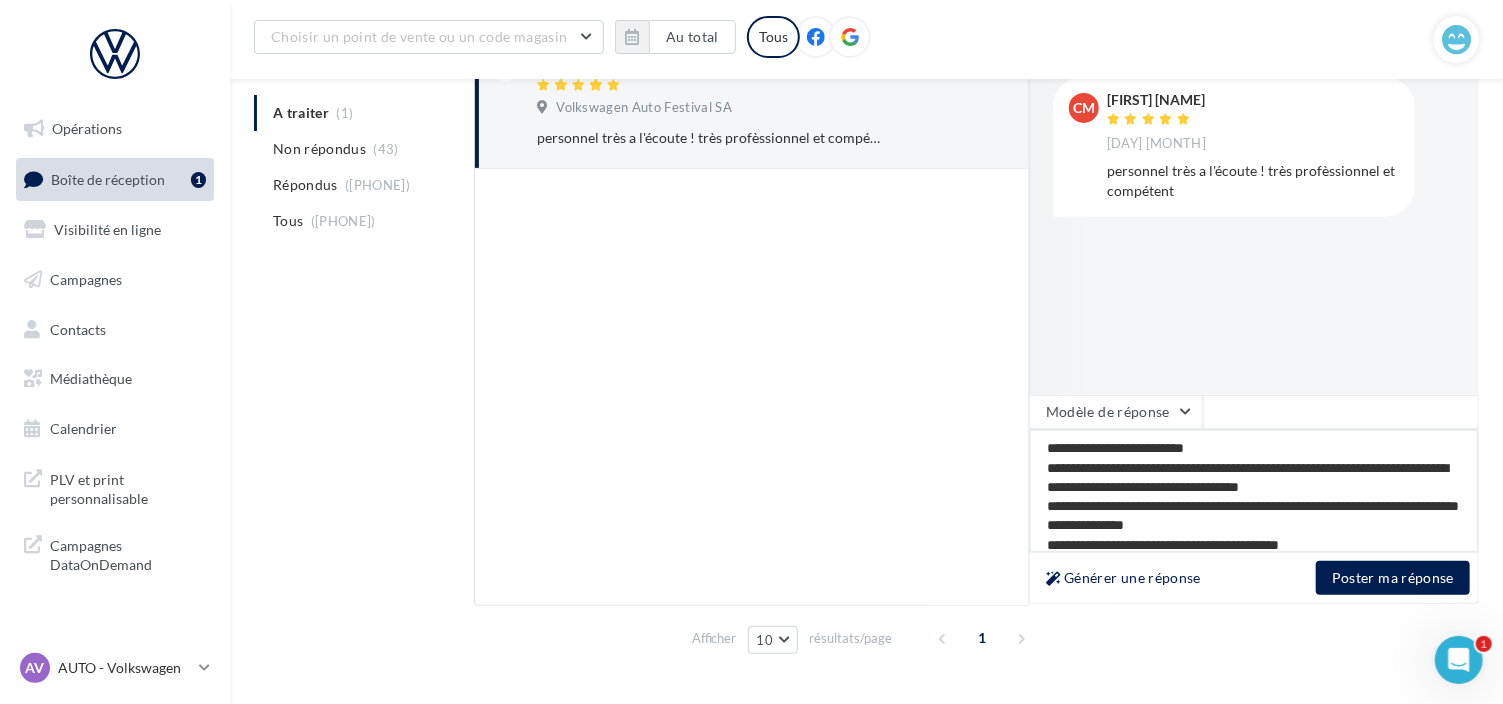 scroll, scrollTop: 29, scrollLeft: 0, axis: vertical 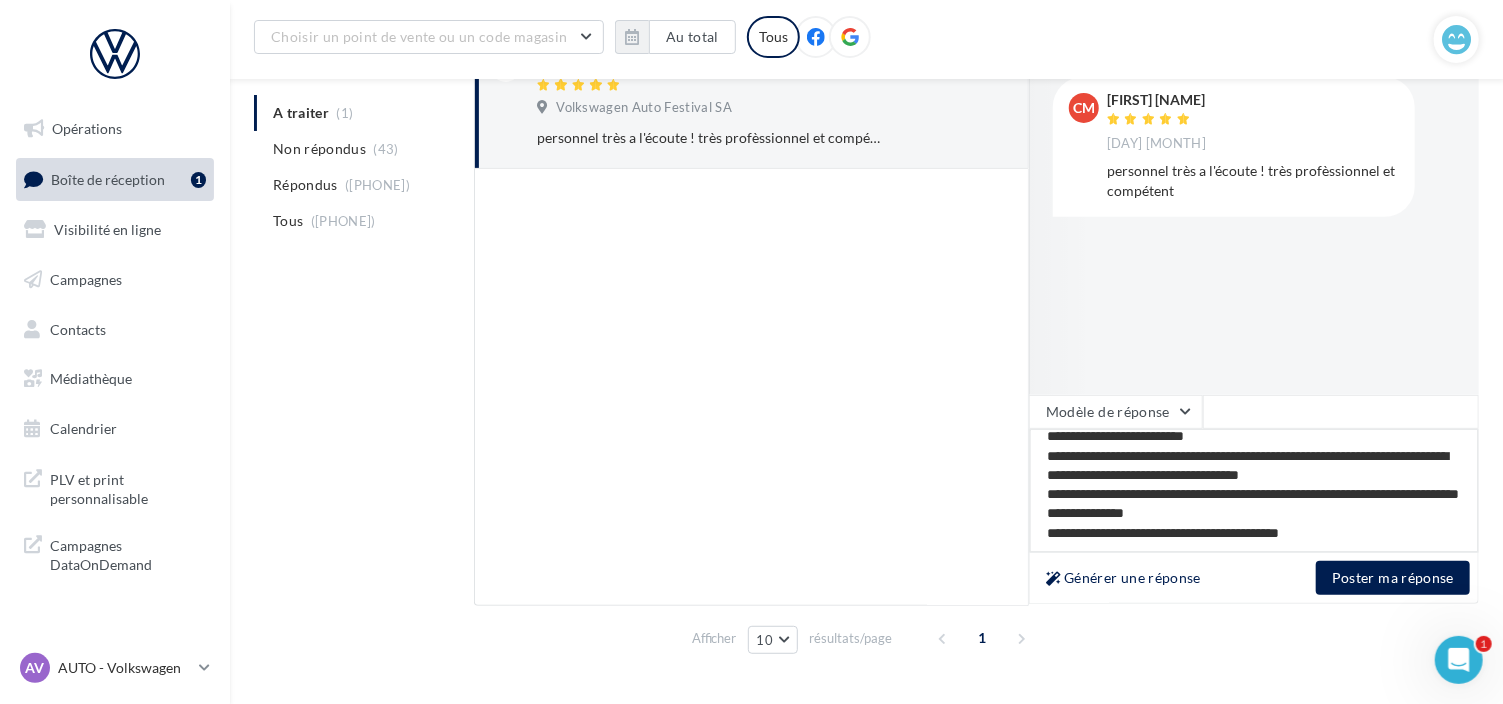 drag, startPoint x: 1106, startPoint y: 519, endPoint x: 1426, endPoint y: 544, distance: 320.97507 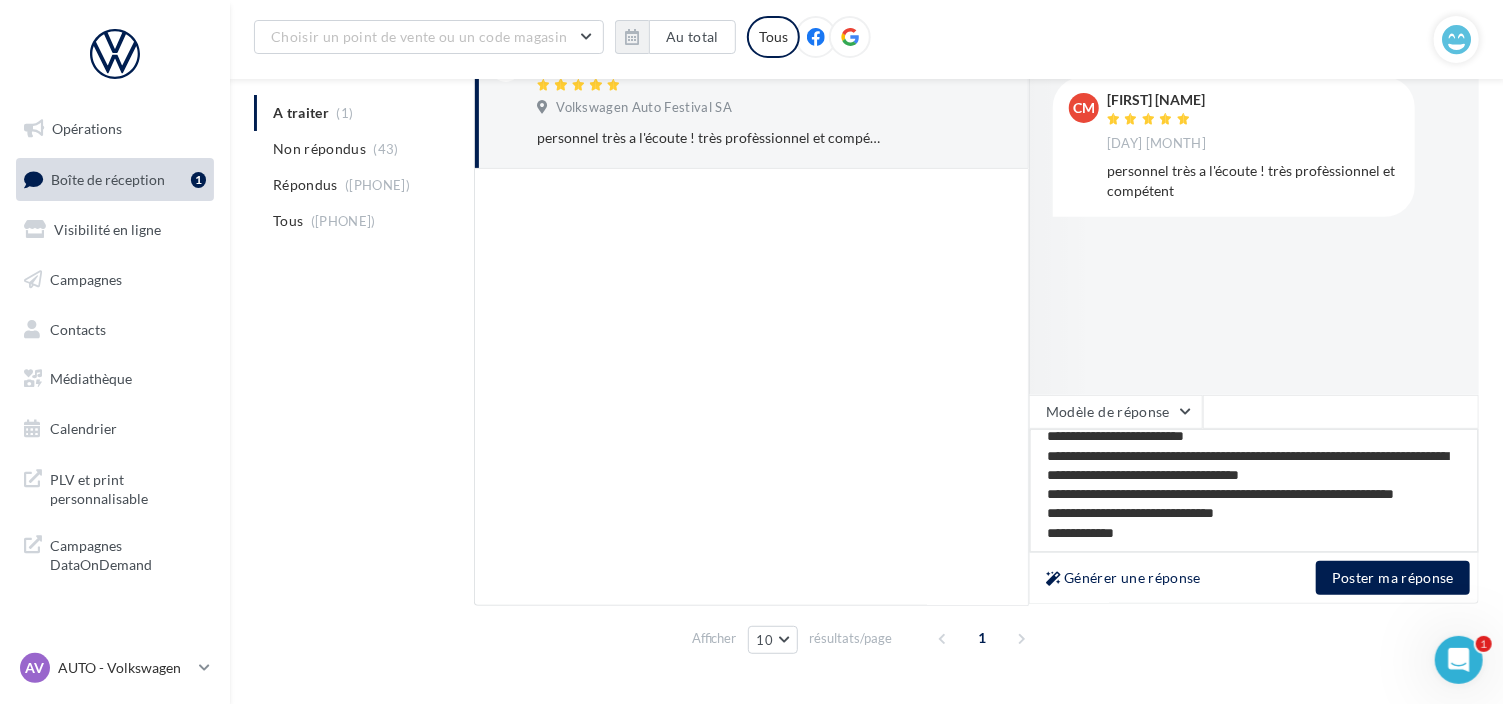 scroll, scrollTop: 40, scrollLeft: 0, axis: vertical 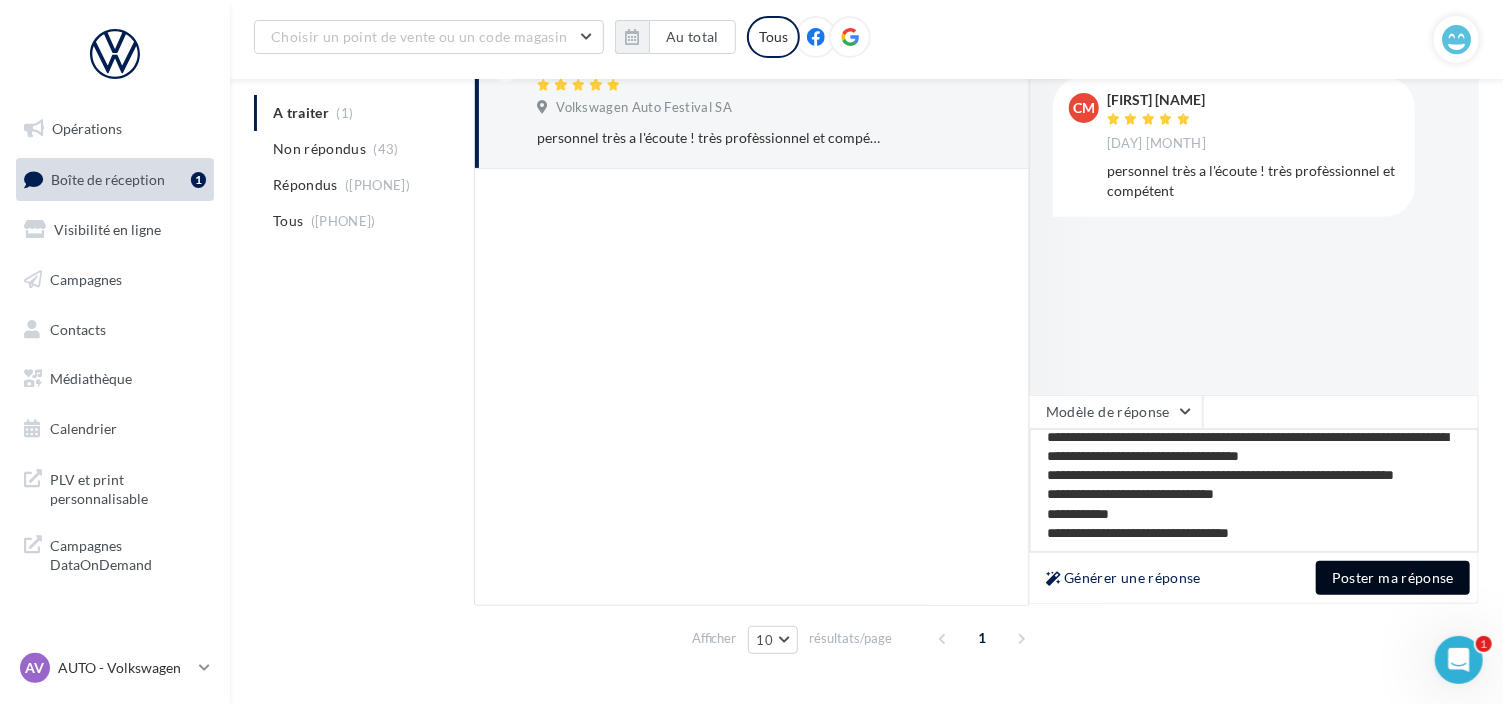type on "**********" 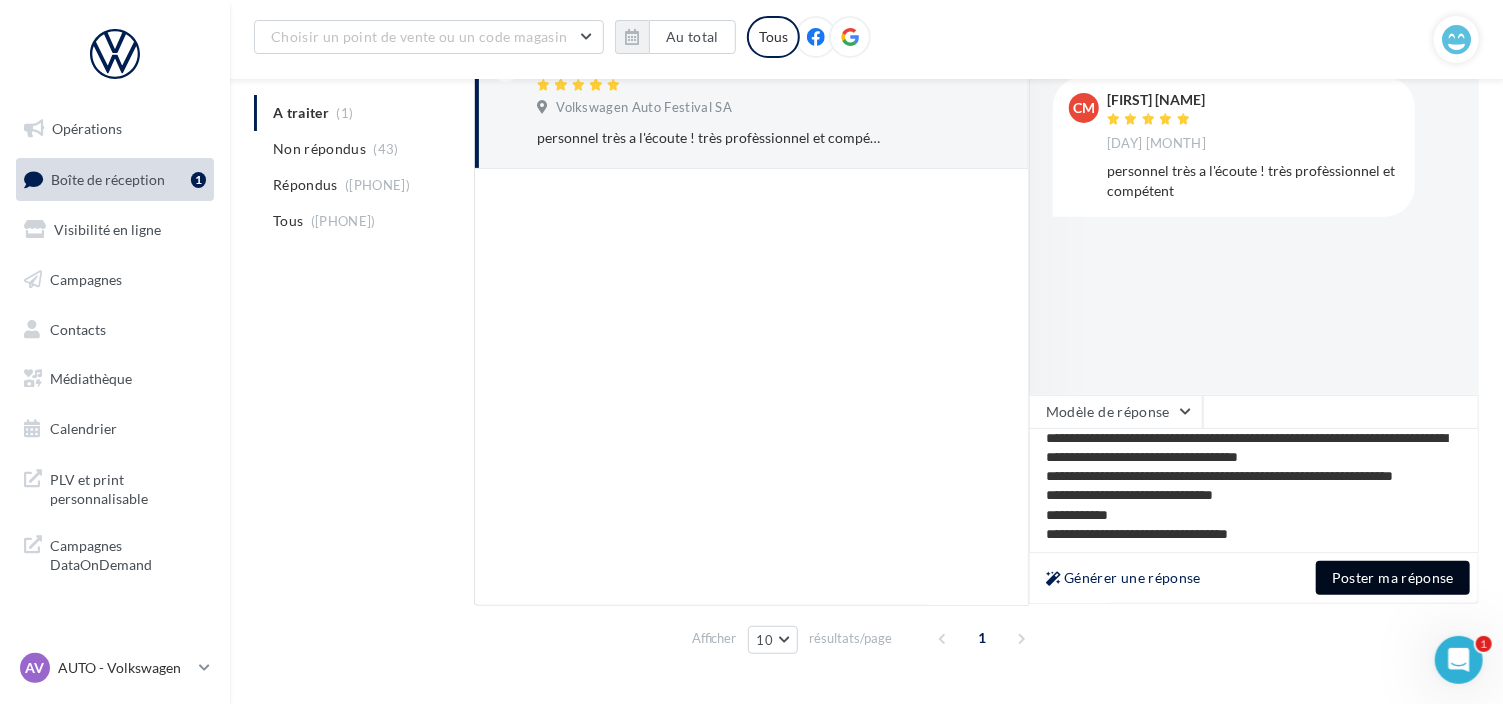 scroll, scrollTop: 39, scrollLeft: 0, axis: vertical 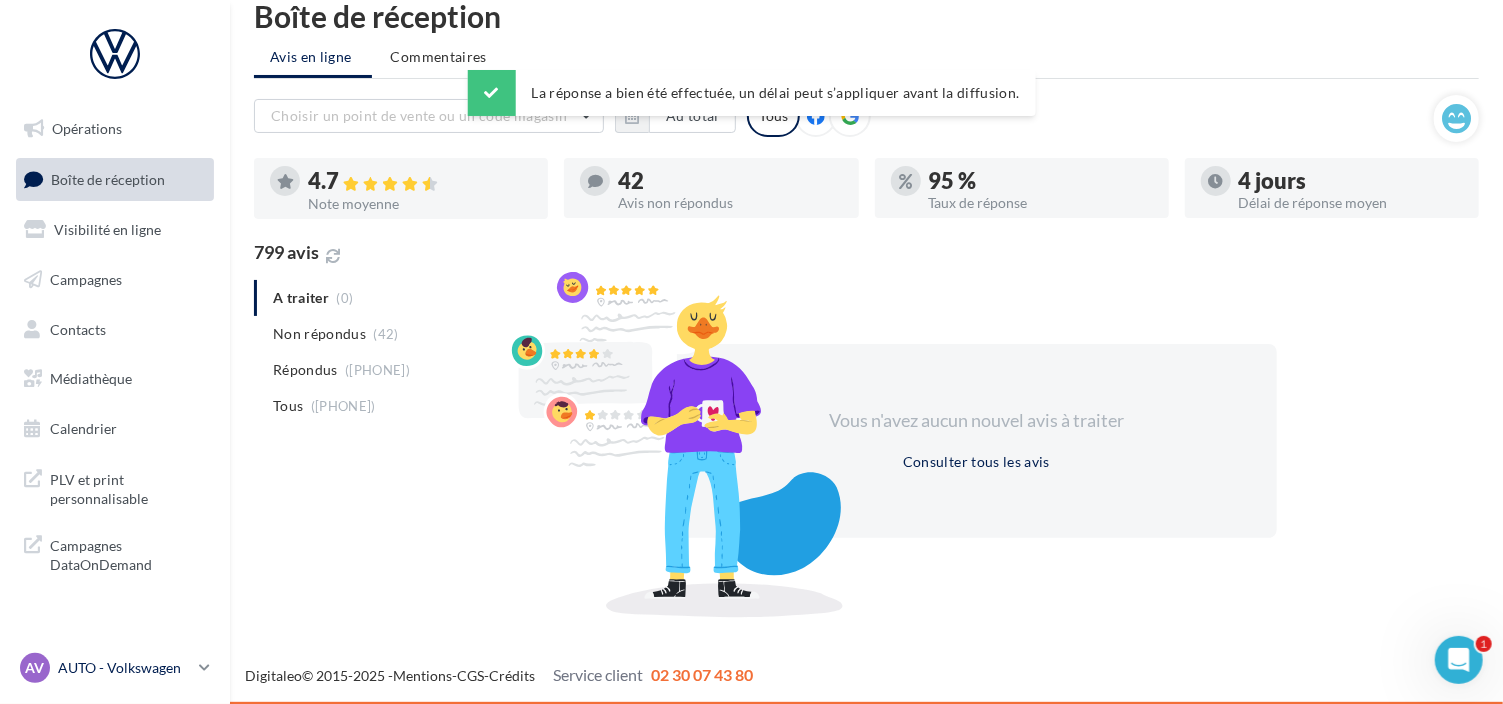 drag, startPoint x: 85, startPoint y: 661, endPoint x: 98, endPoint y: 657, distance: 13.601471 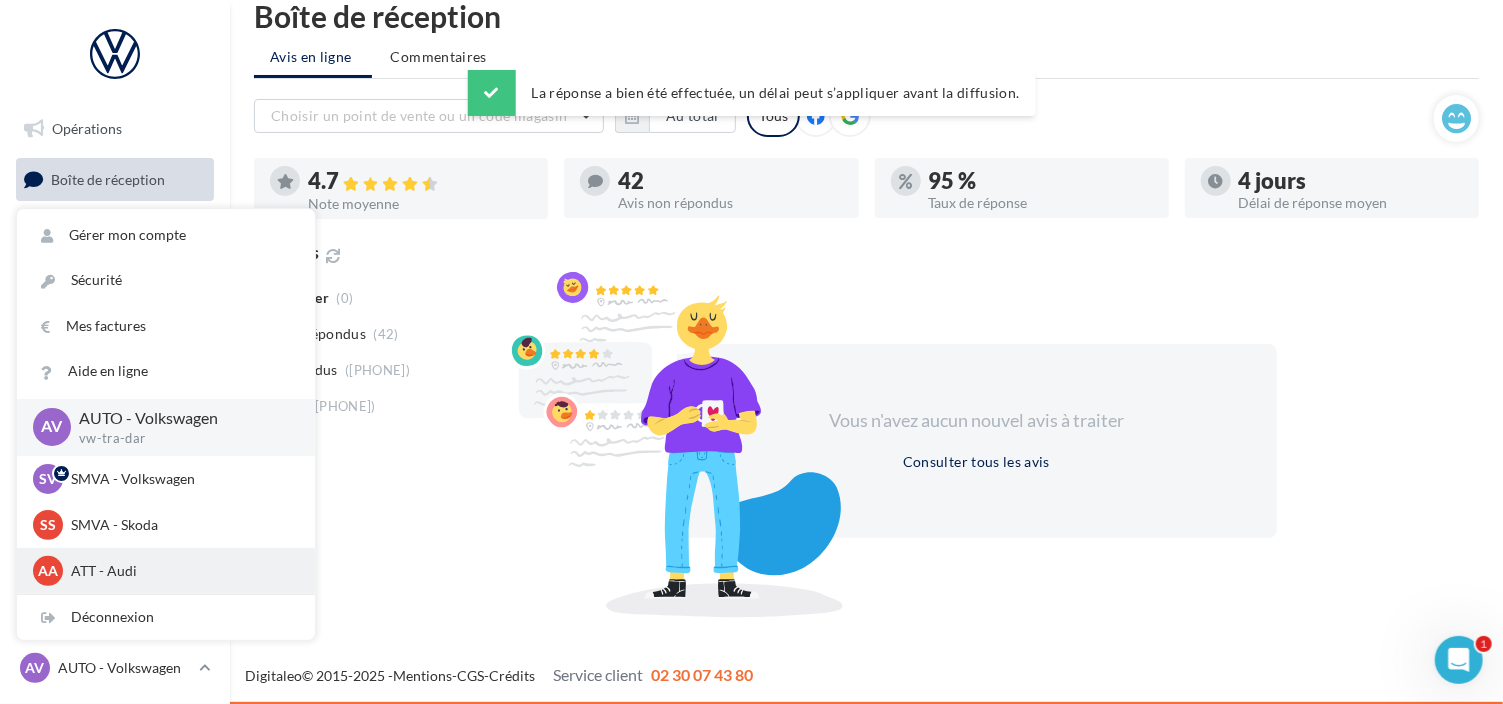 click on "ATT - Audi" at bounding box center [181, 479] 